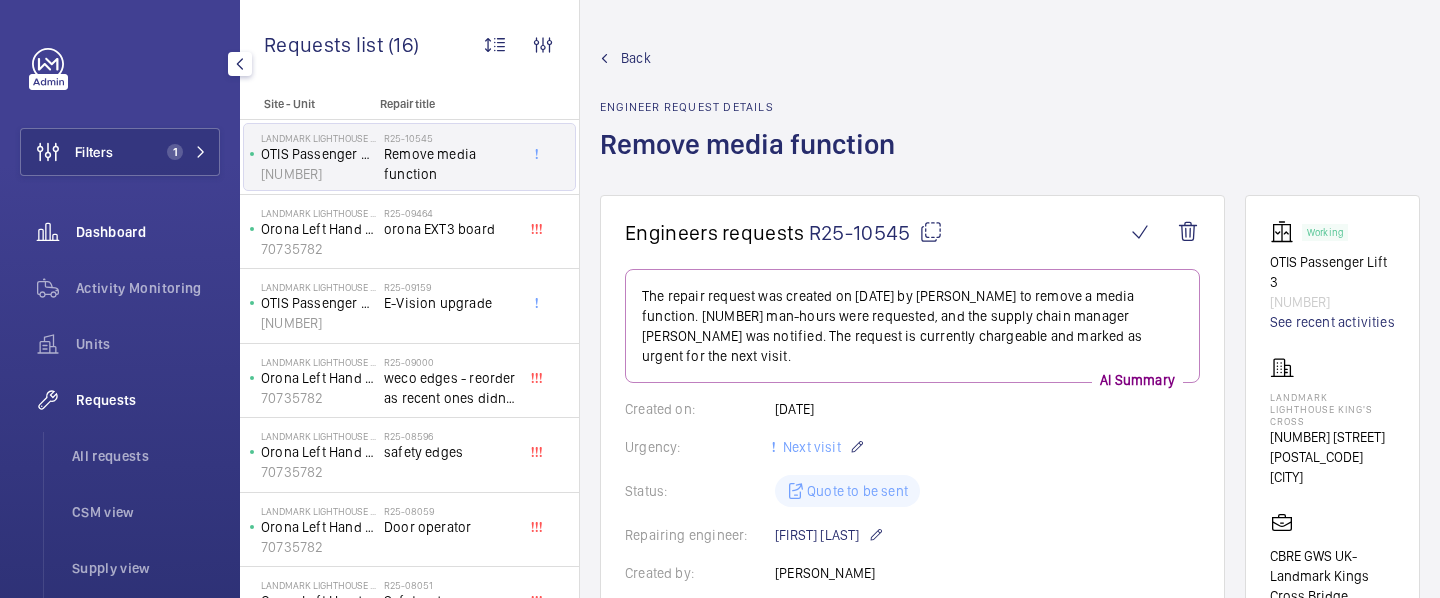 scroll, scrollTop: 0, scrollLeft: 0, axis: both 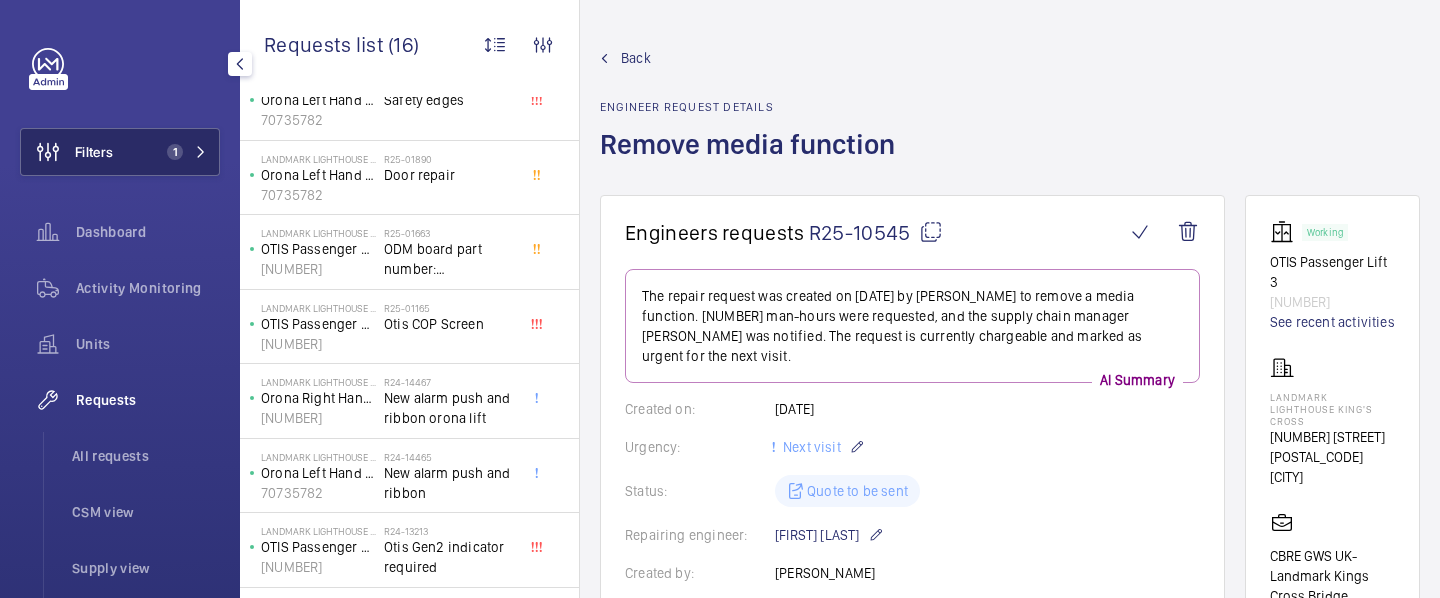 click on "1" 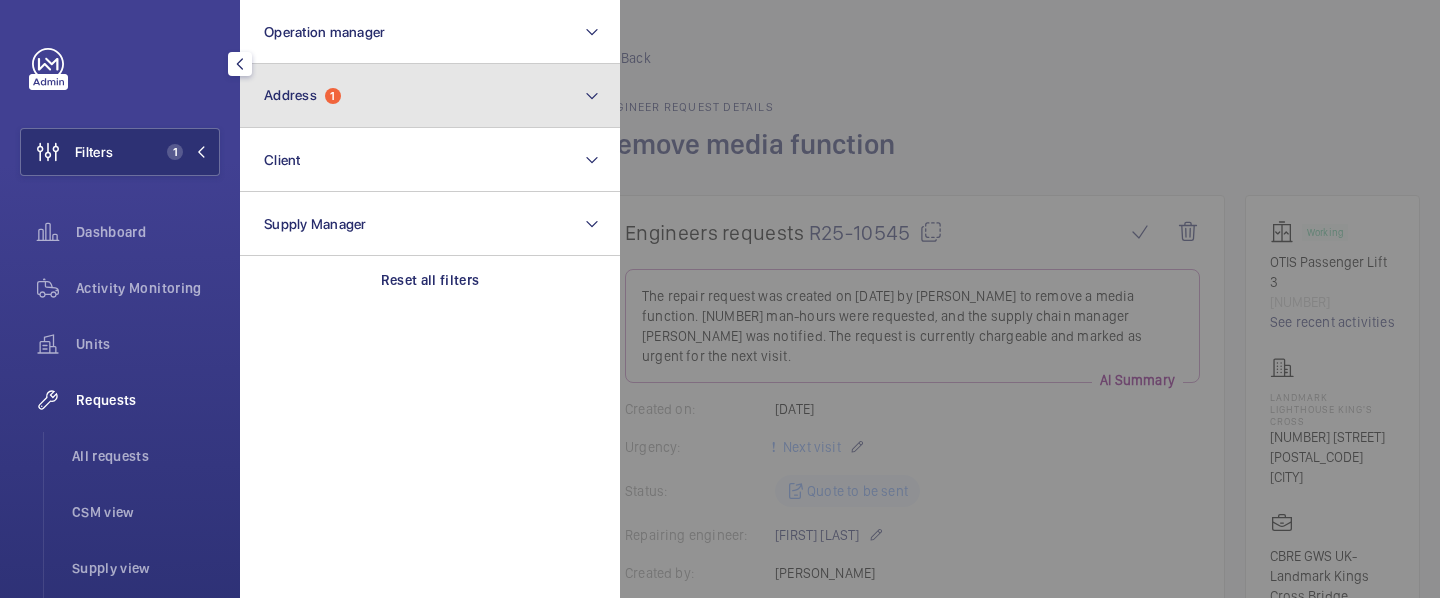 click on "Address  1" 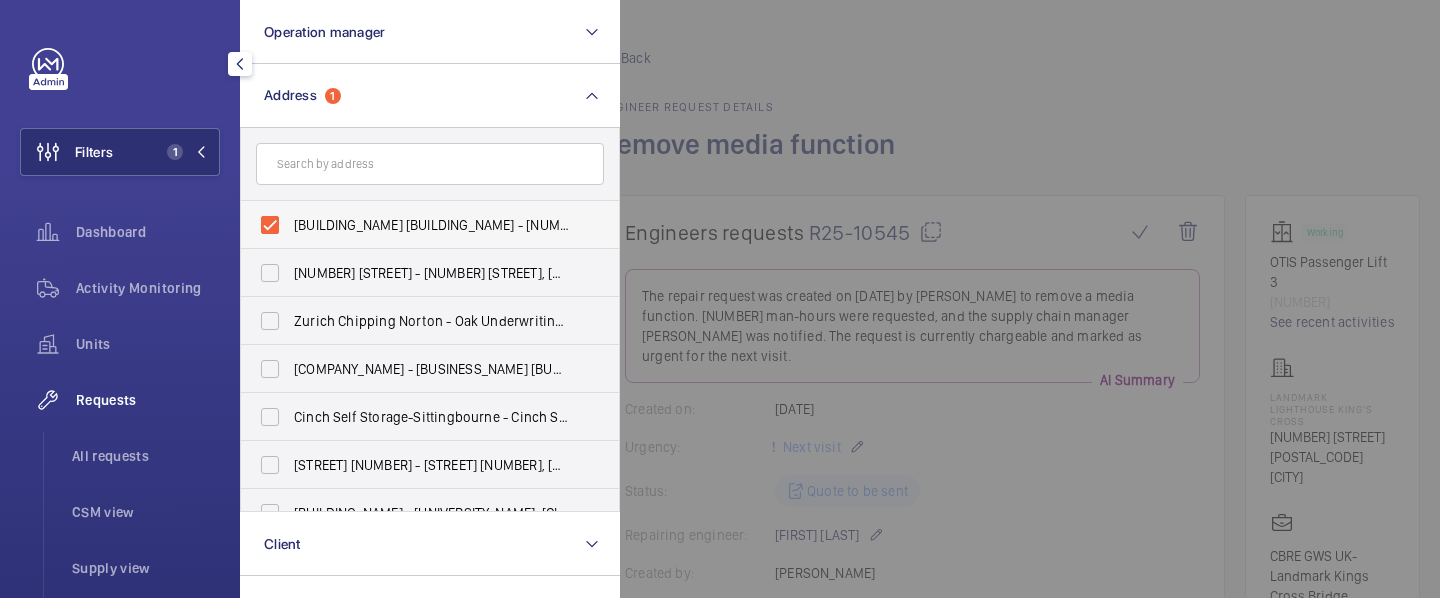 click on "[BUILDING_NAME] [BUILDING_NAME] - [NUMBER] [STREET], [CITY] [POSTAL_CODE]" at bounding box center [415, 225] 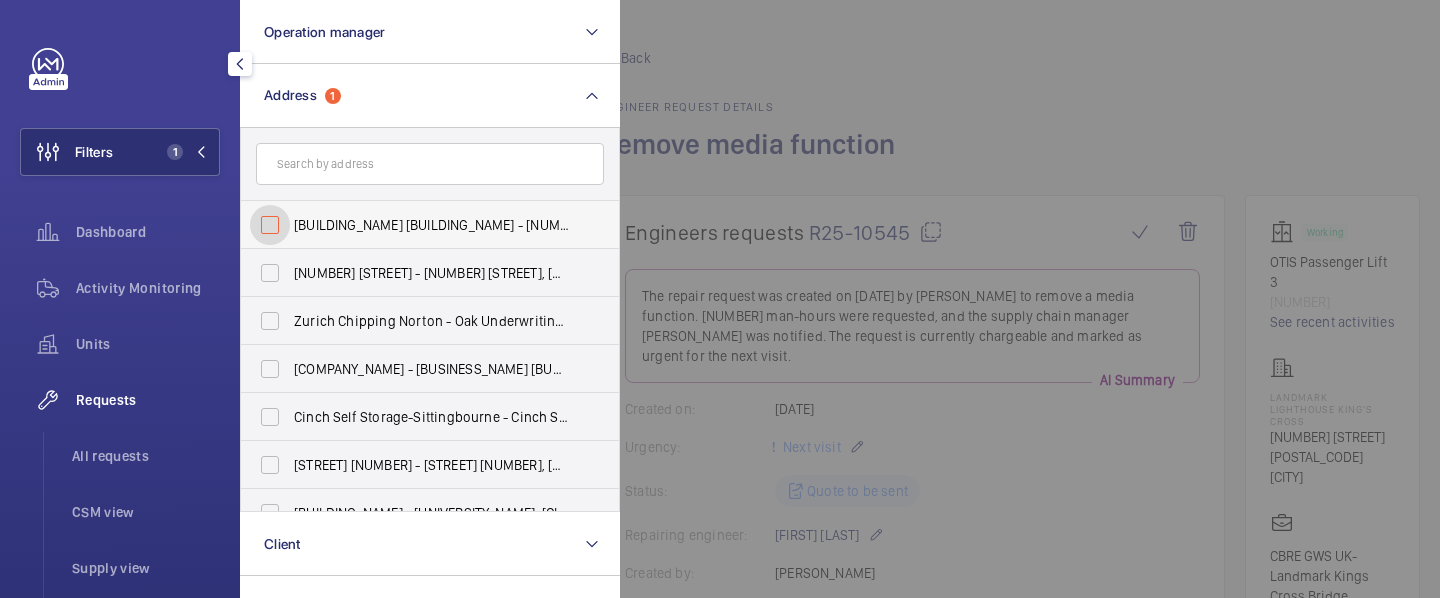 checkbox on "false" 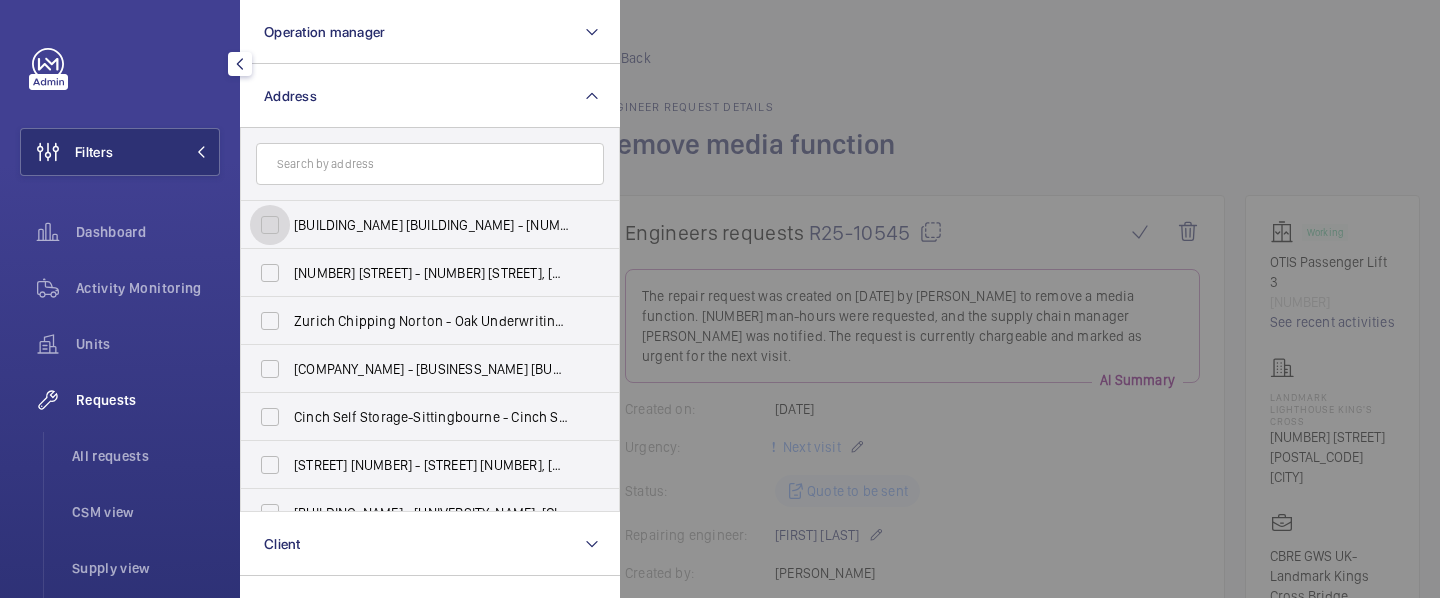 scroll, scrollTop: 0, scrollLeft: 0, axis: both 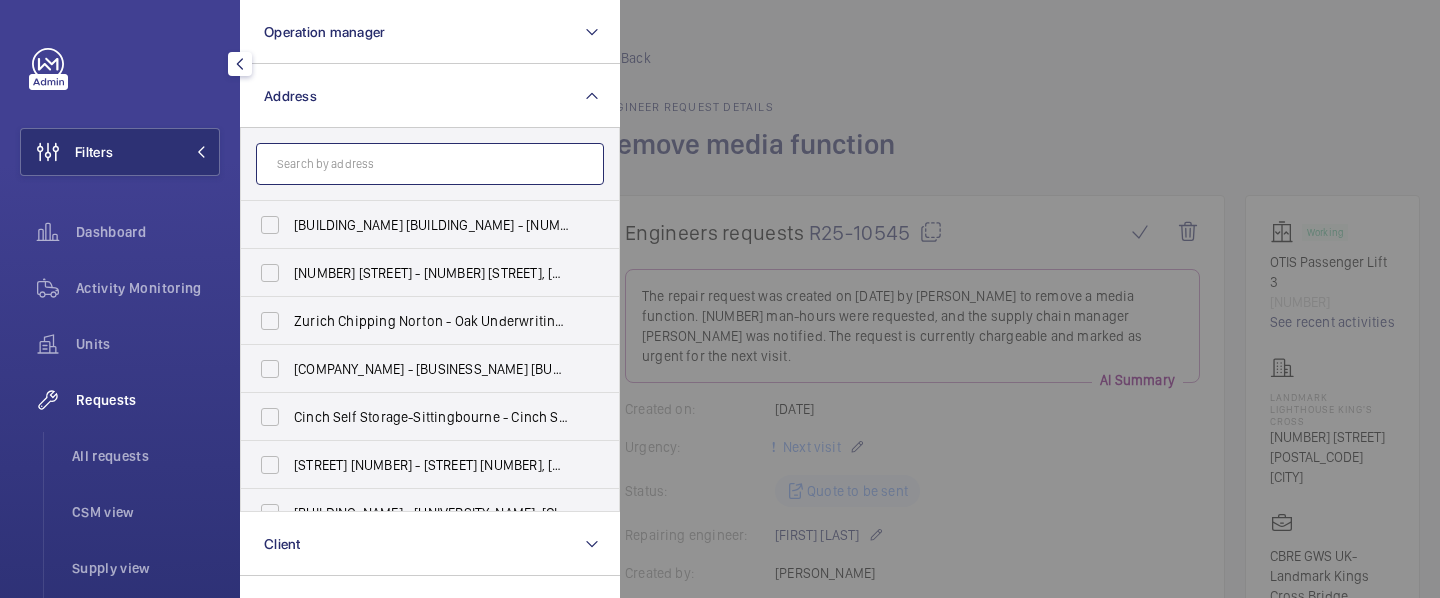 click 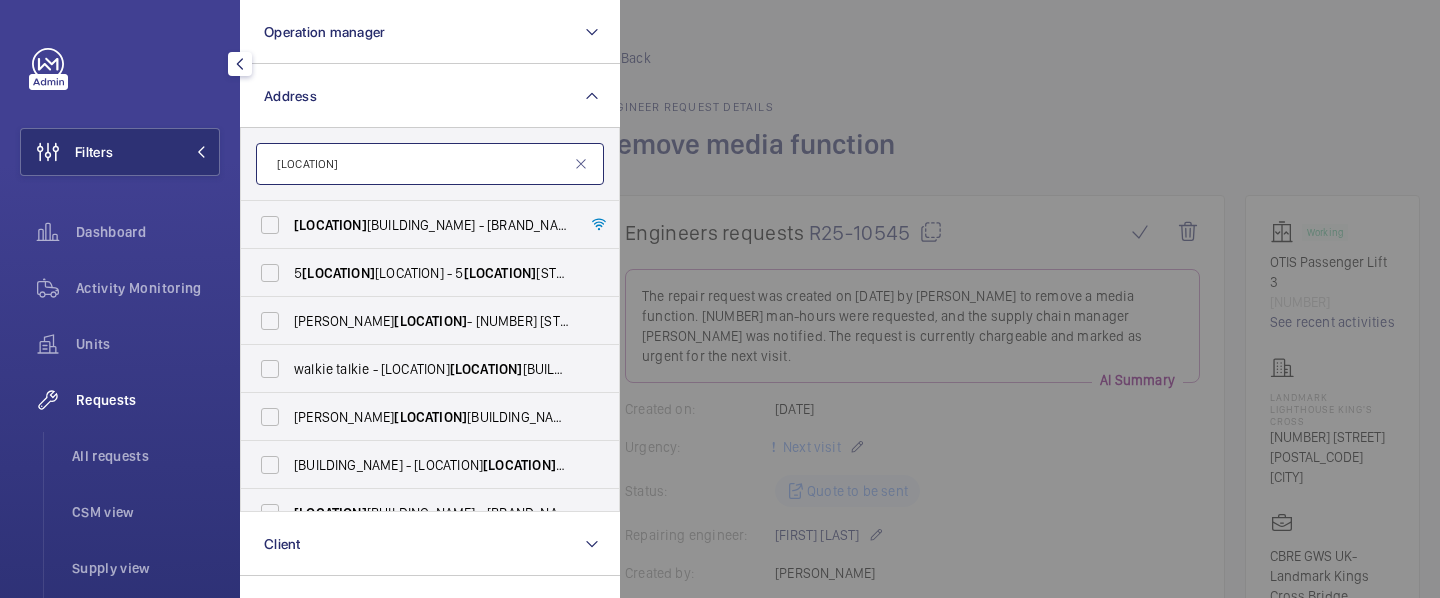 type on "[LOCATION]" 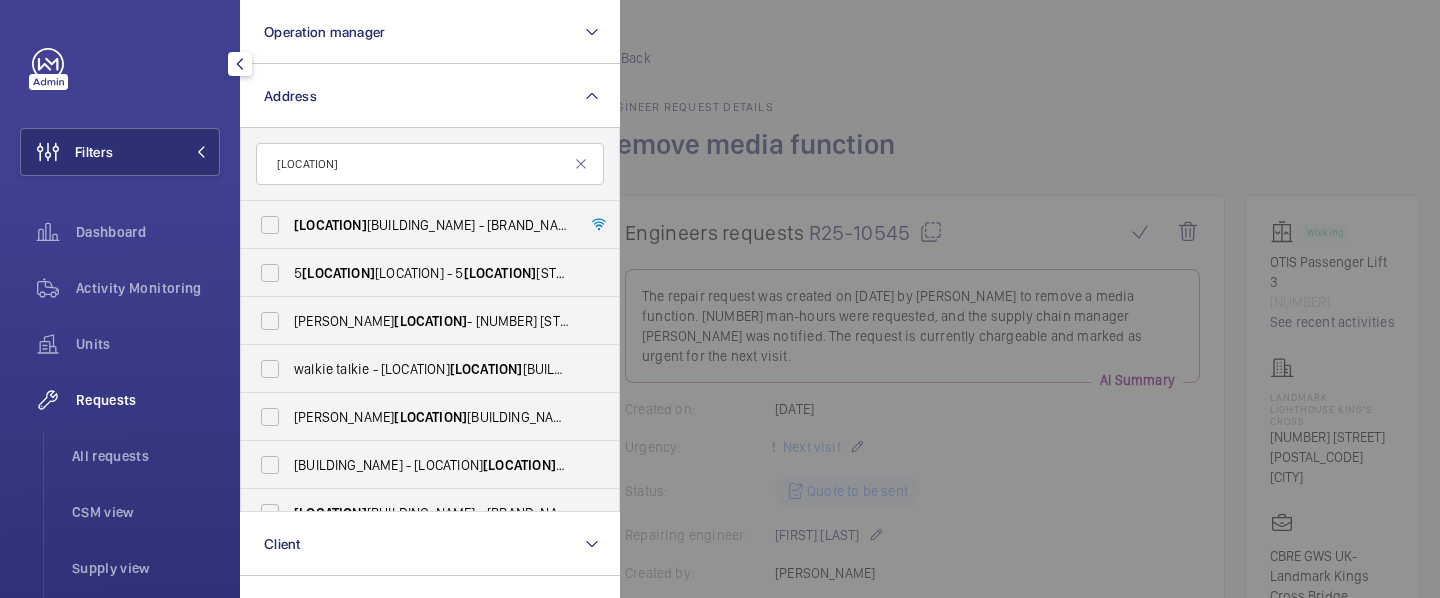 click on "[LOCATION]" 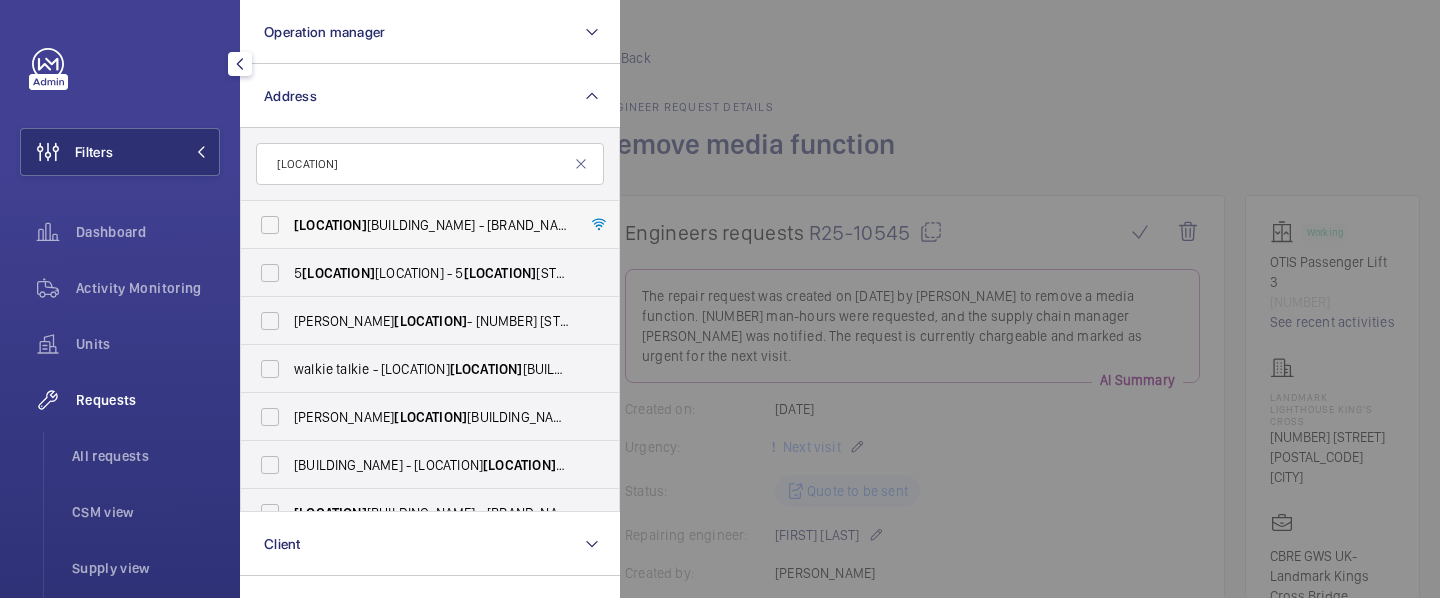 click on "[BUILDING_NAME] [BUILDING_NAME] - [BRAND_NAME] [CITY] - [NUMBER] [STREET], [CITY] [POSTAL_CODE]" at bounding box center (415, 225) 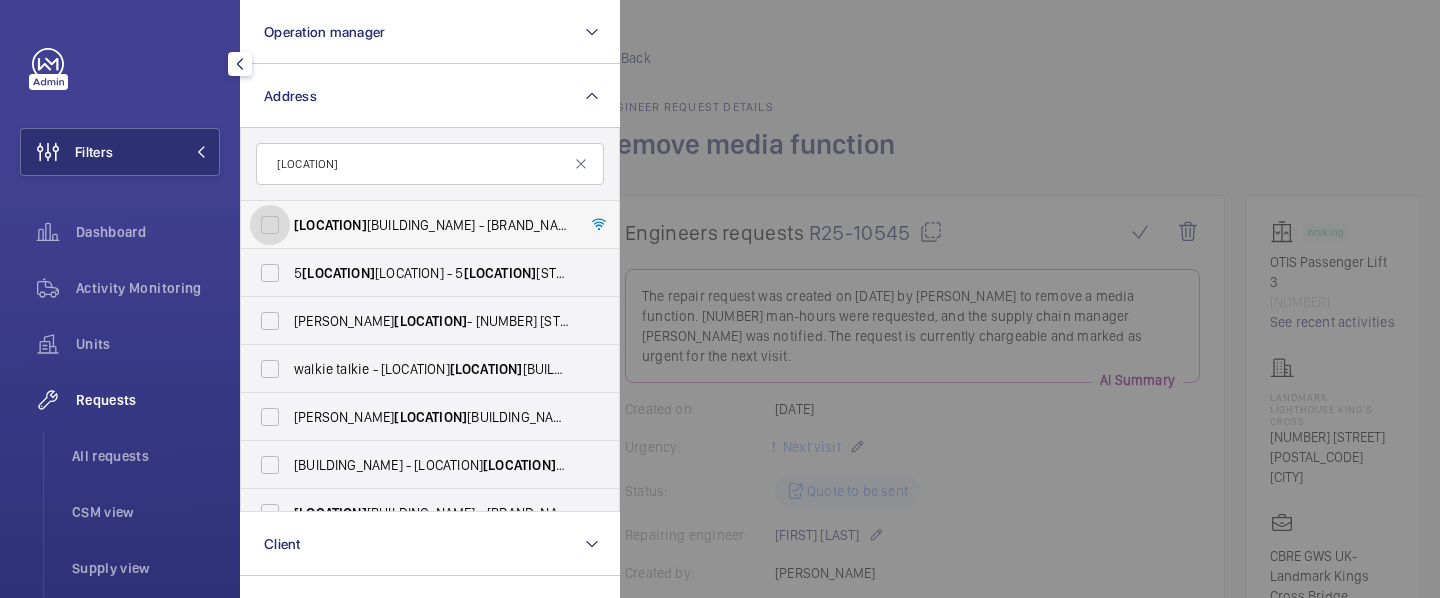 click on "[BUILDING_NAME] [BUILDING_NAME] - [BRAND_NAME] [CITY] - [NUMBER] [STREET], [CITY] [POSTAL_CODE]" at bounding box center (270, 225) 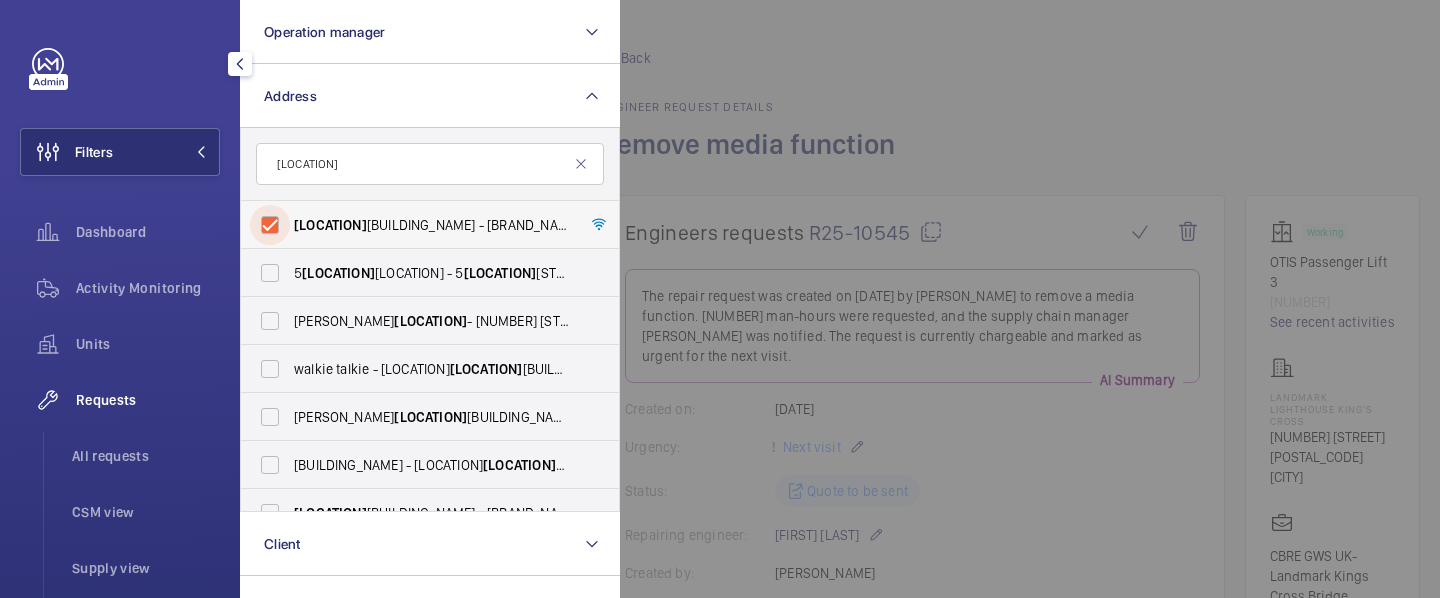 checkbox on "true" 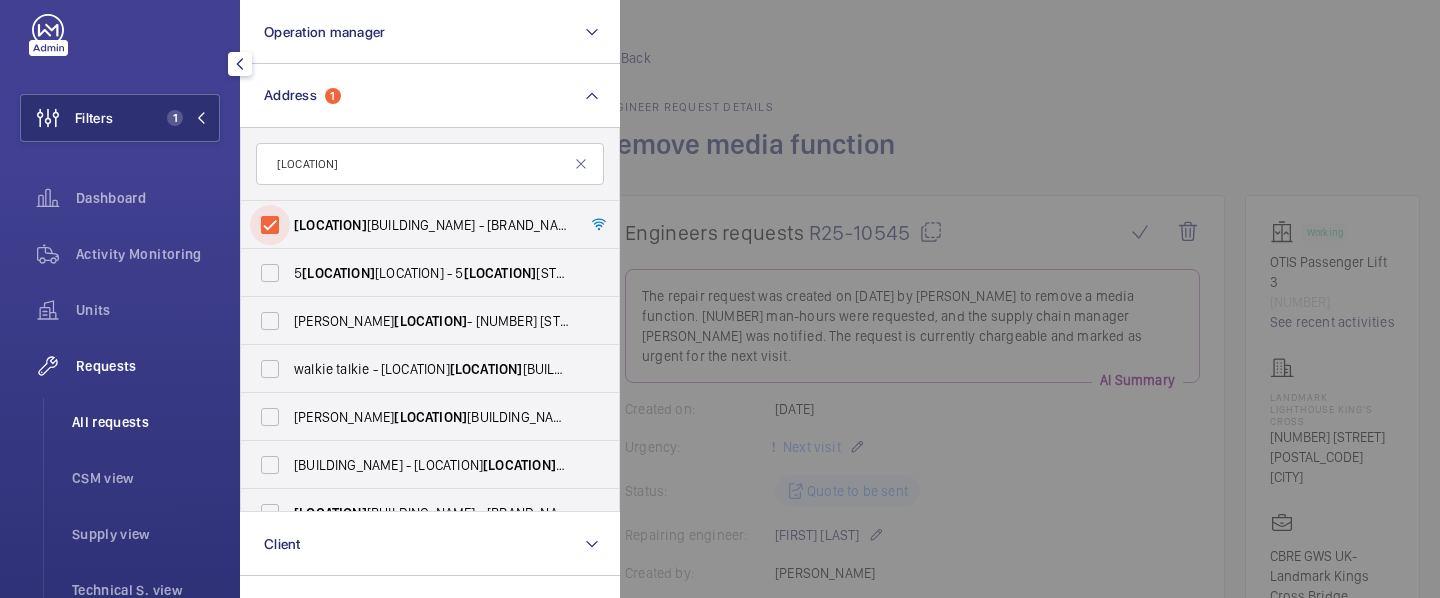scroll, scrollTop: 36, scrollLeft: 0, axis: vertical 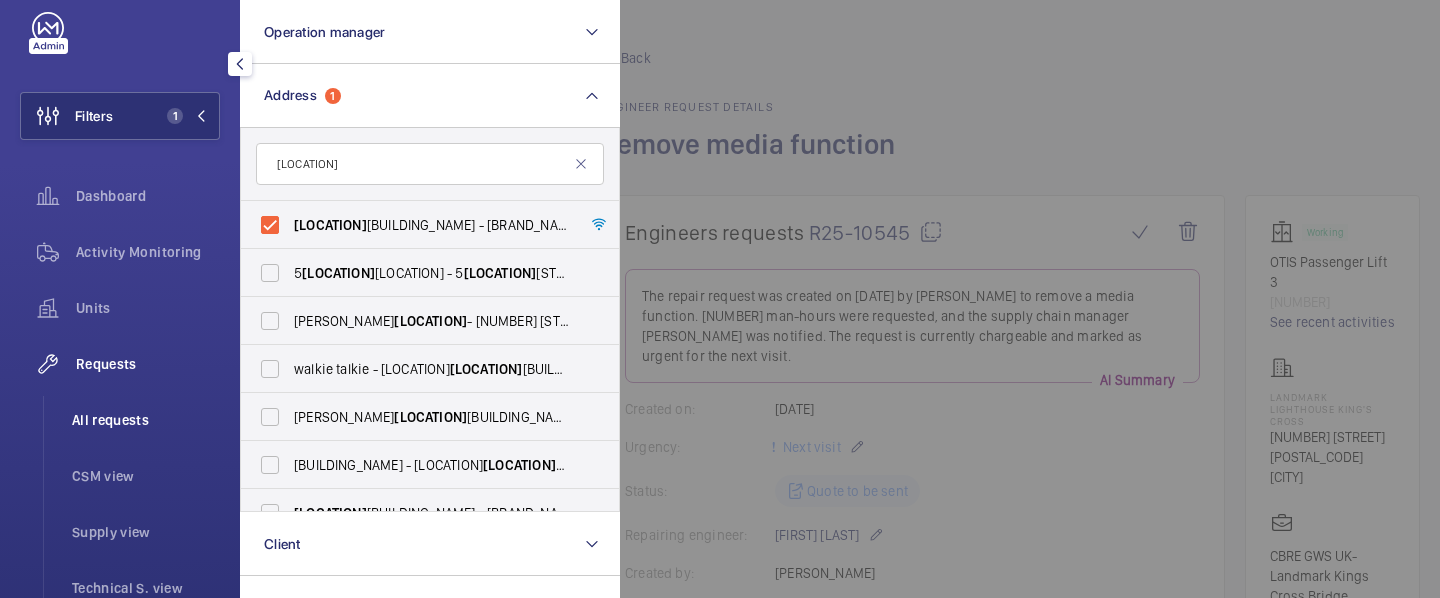 click on "All requests" 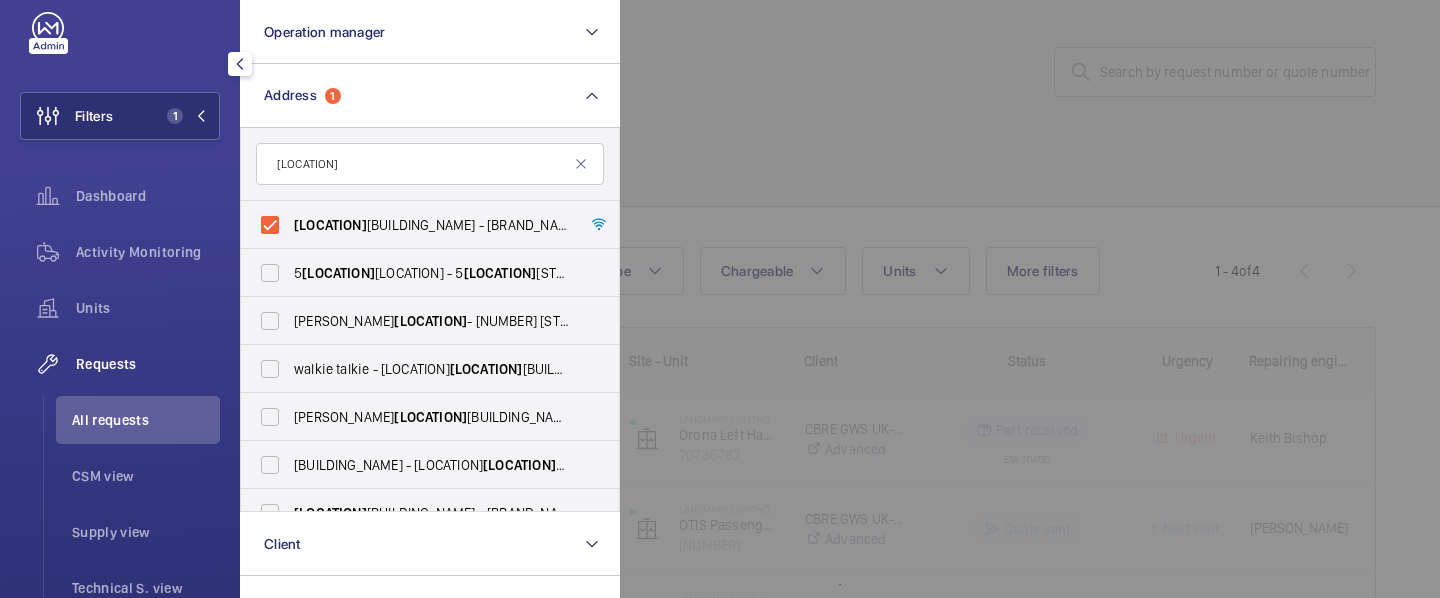 click 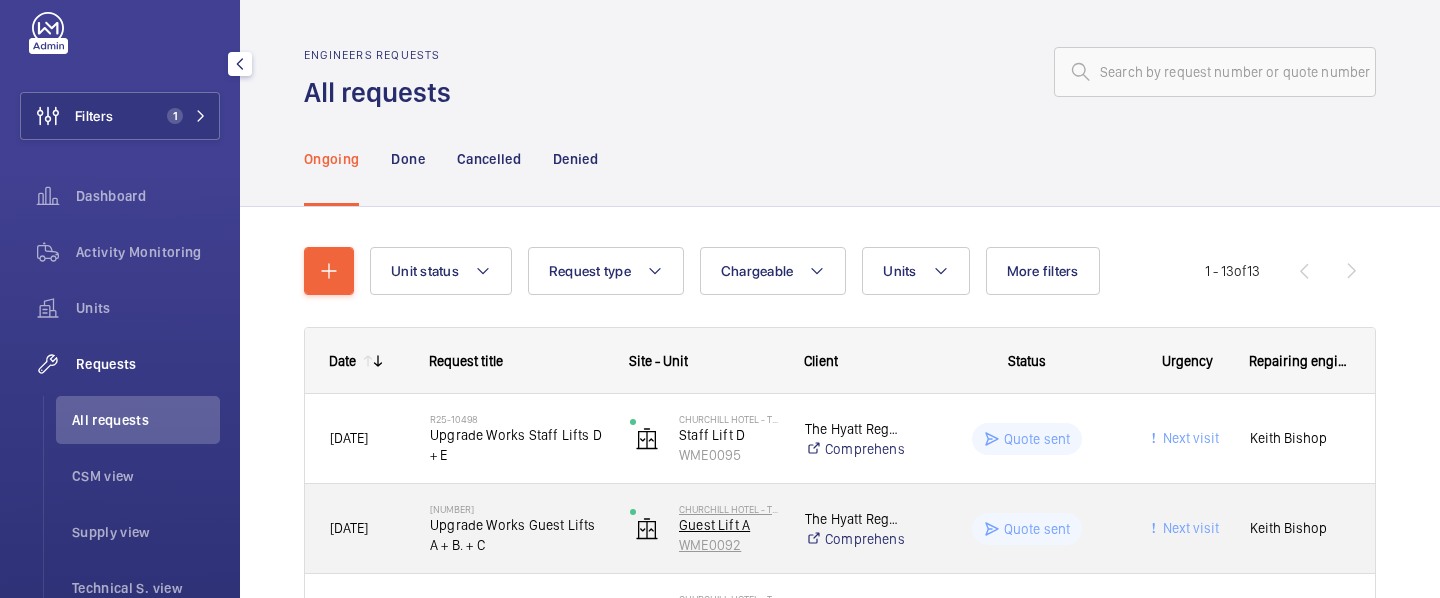 scroll, scrollTop: 78, scrollLeft: 0, axis: vertical 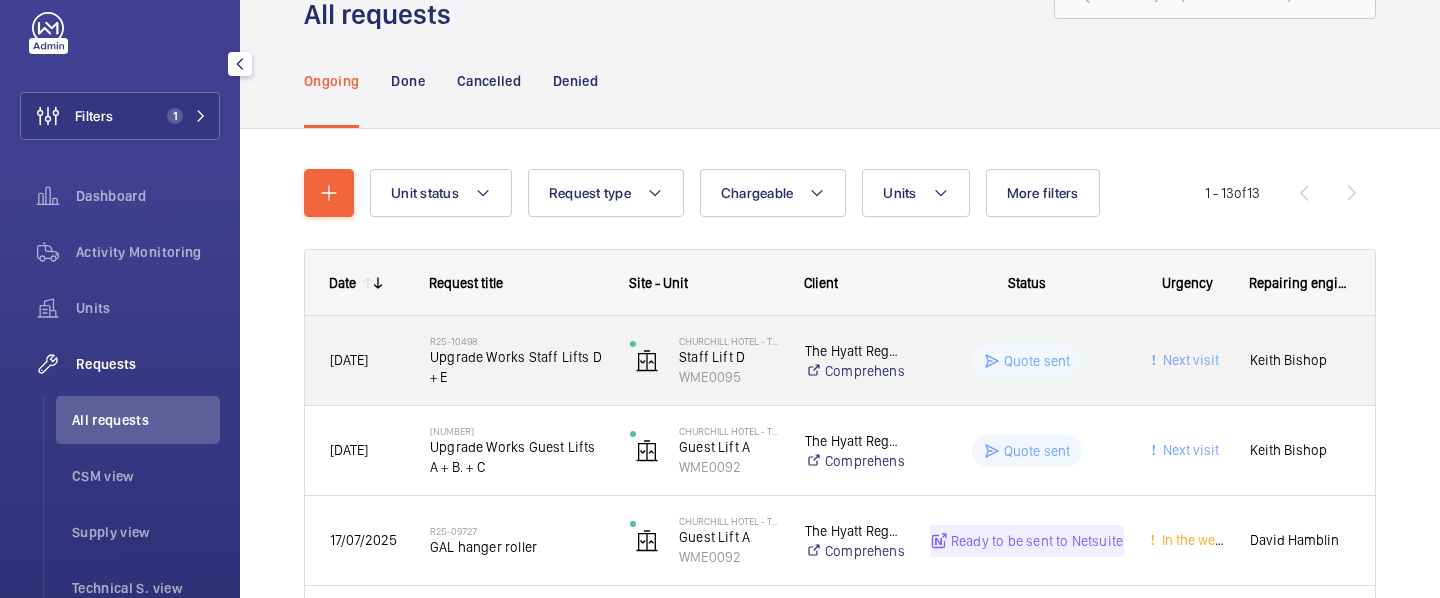 click on "Upgrade Works Staff Lifts D + E" 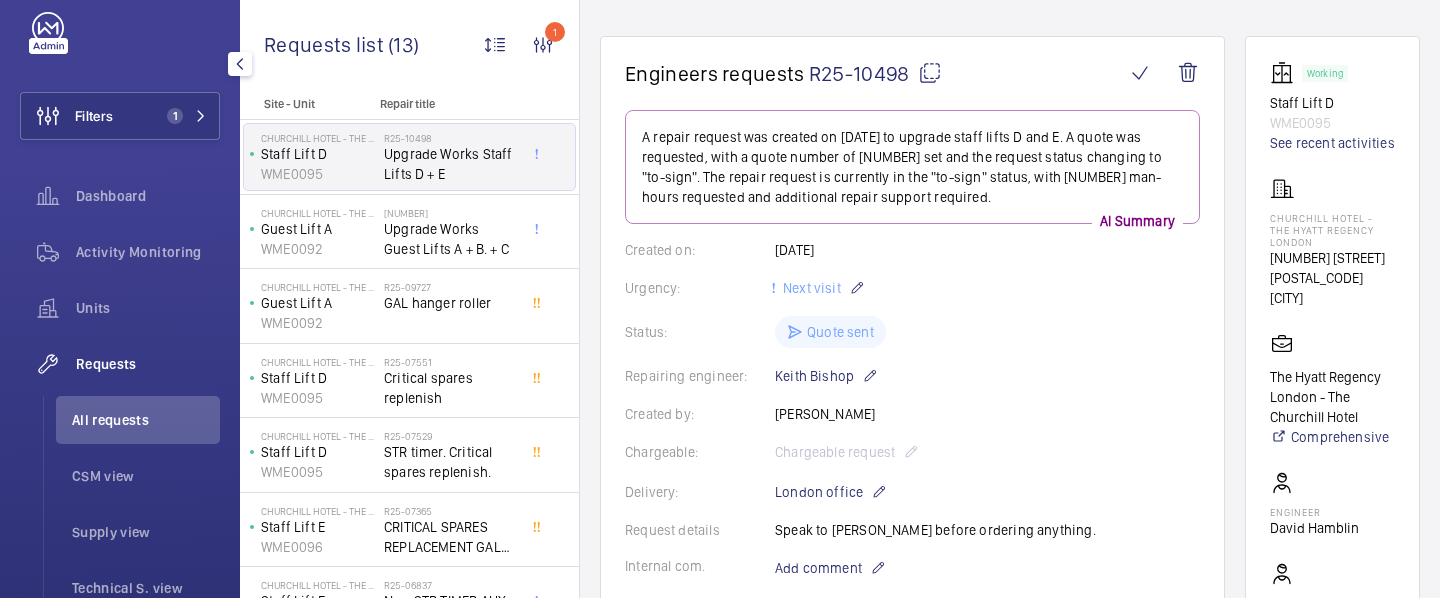 scroll, scrollTop: 0, scrollLeft: 0, axis: both 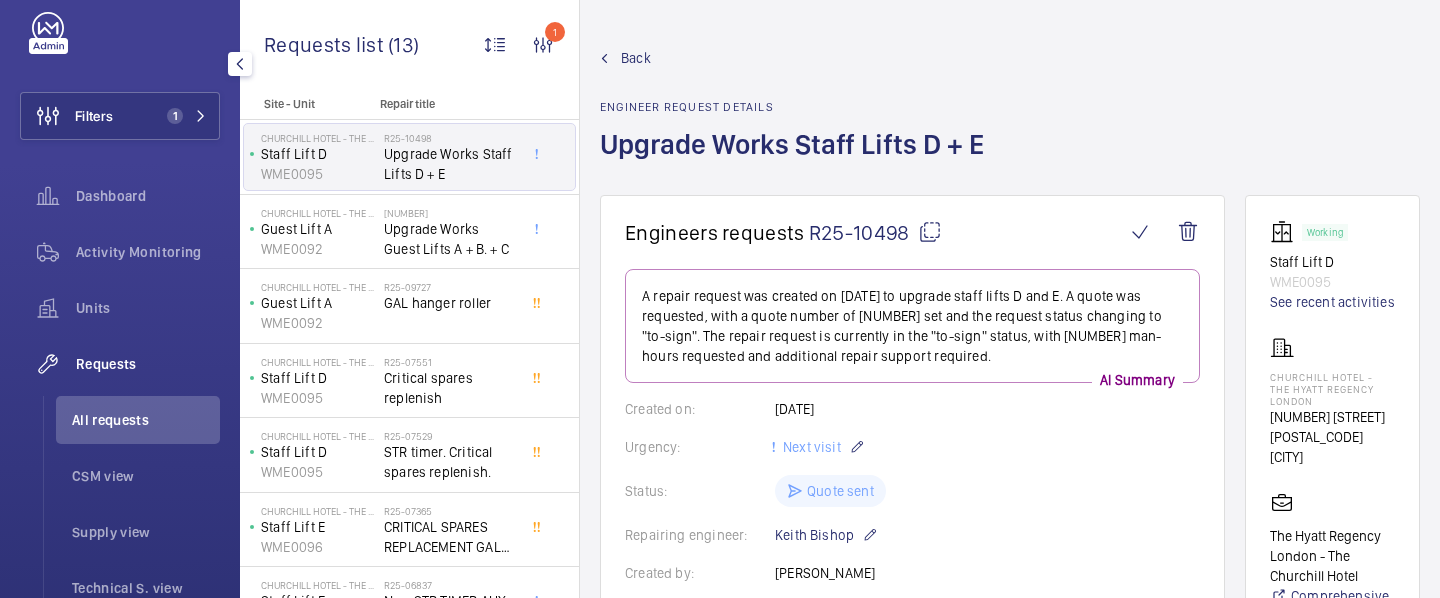 click on "Back" 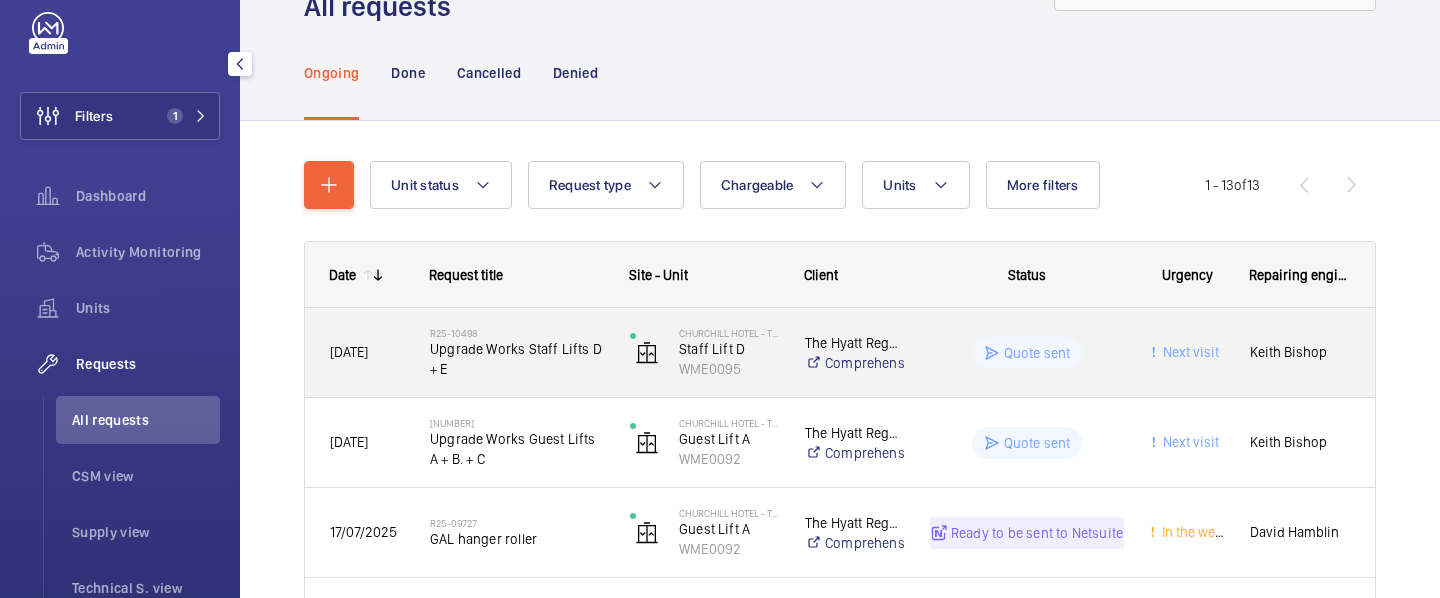 scroll, scrollTop: 98, scrollLeft: 0, axis: vertical 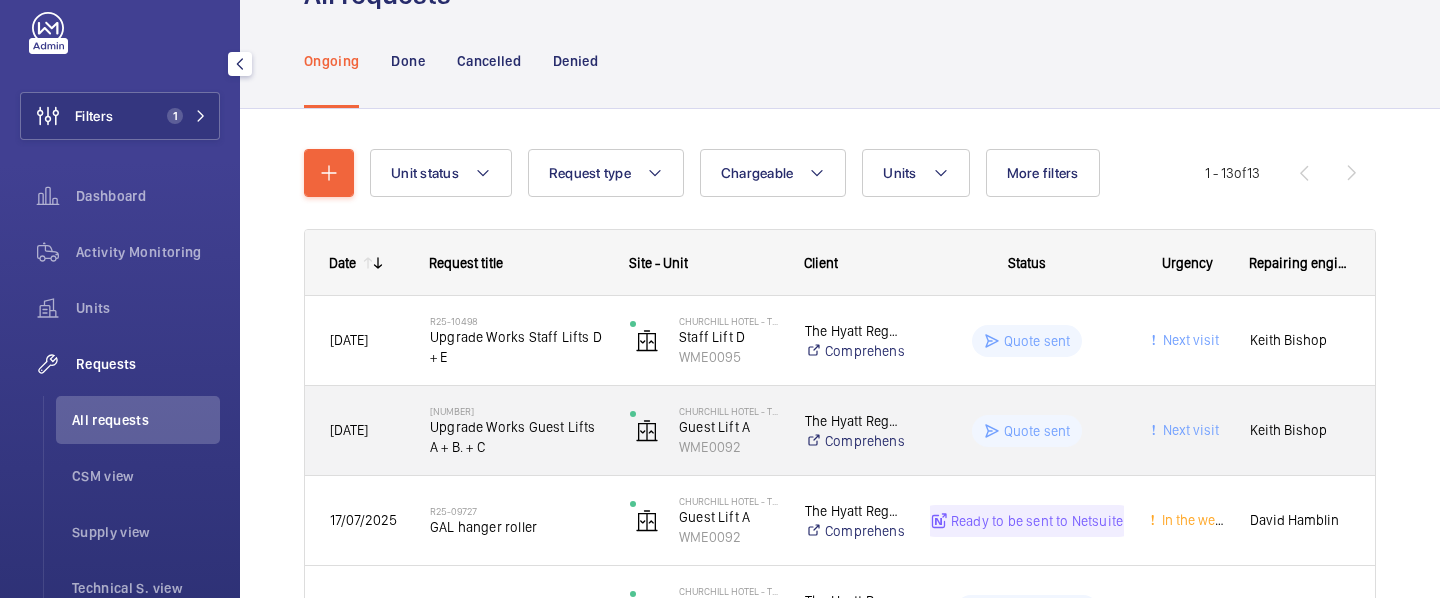 click on "Upgrade Works Guest Lifts A + B. + C" 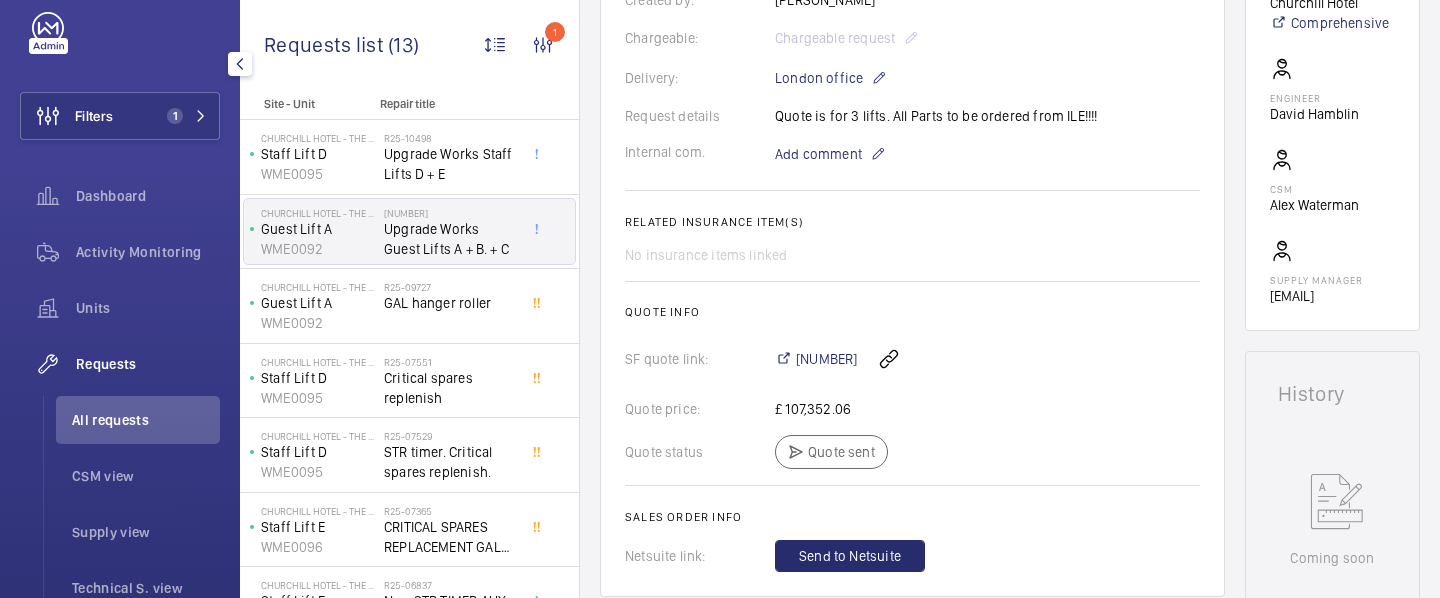 scroll, scrollTop: 585, scrollLeft: 0, axis: vertical 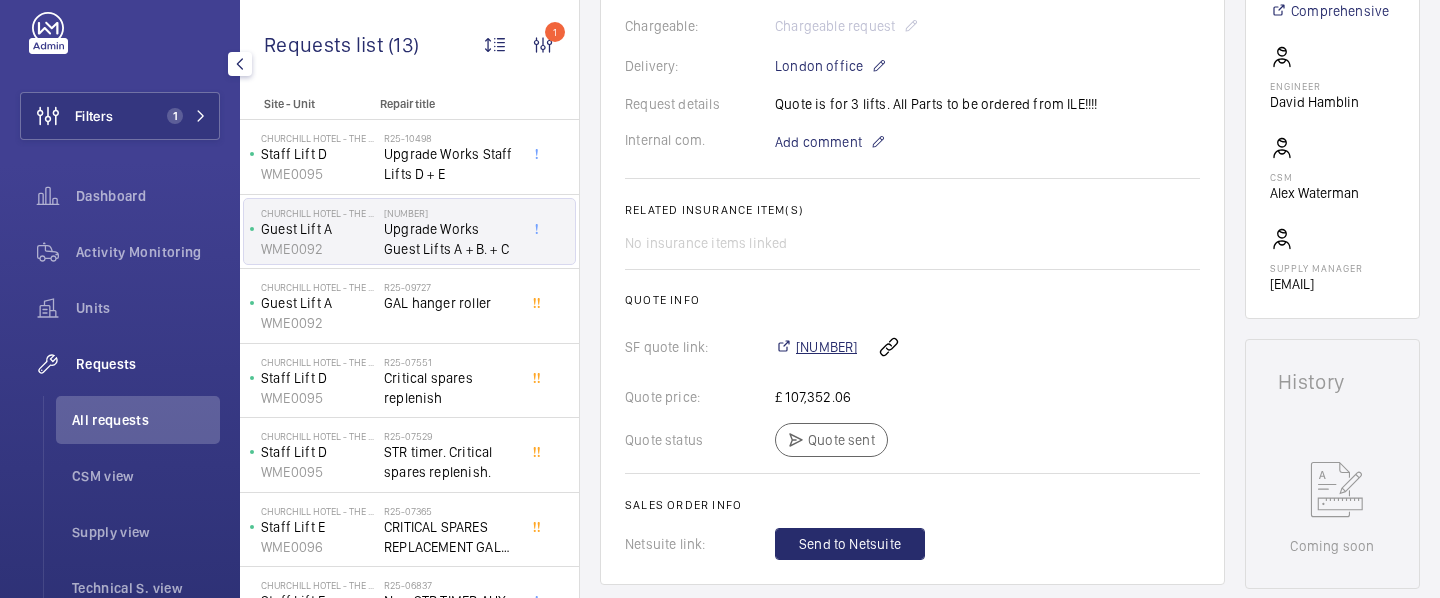 click on "[NUMBER]" 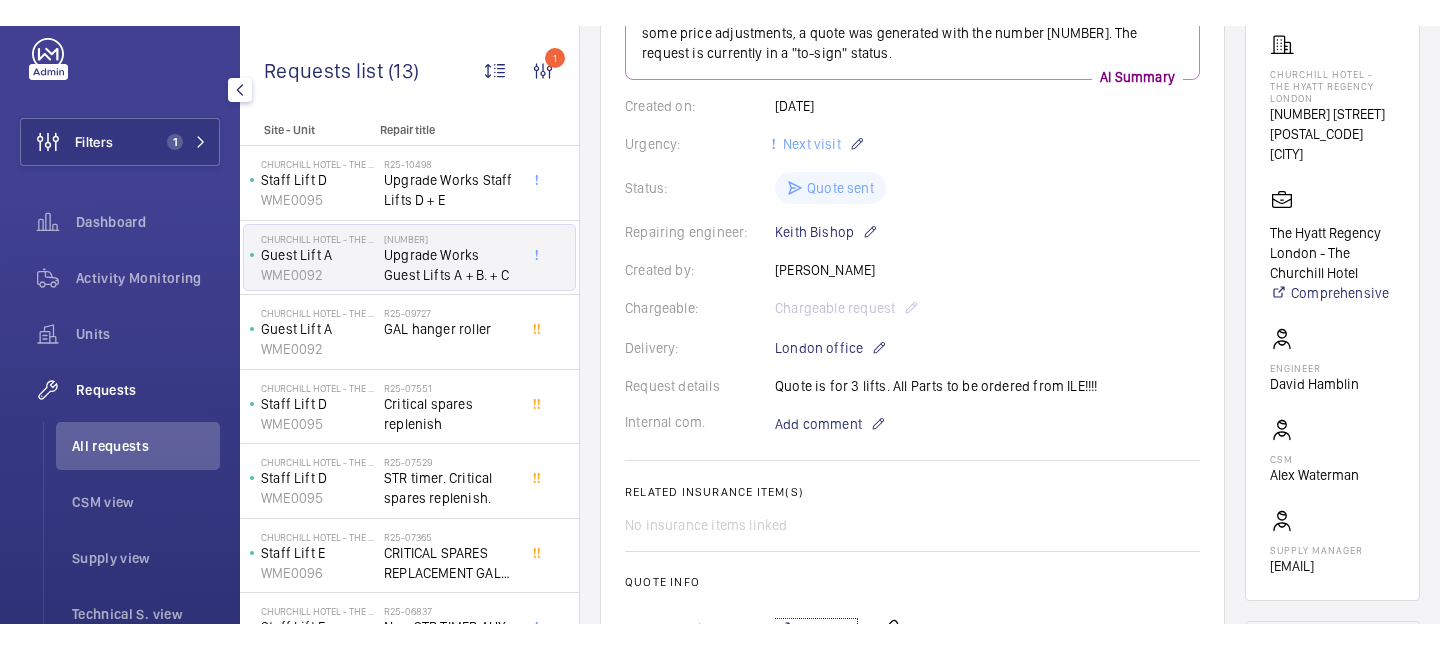 scroll, scrollTop: 0, scrollLeft: 0, axis: both 